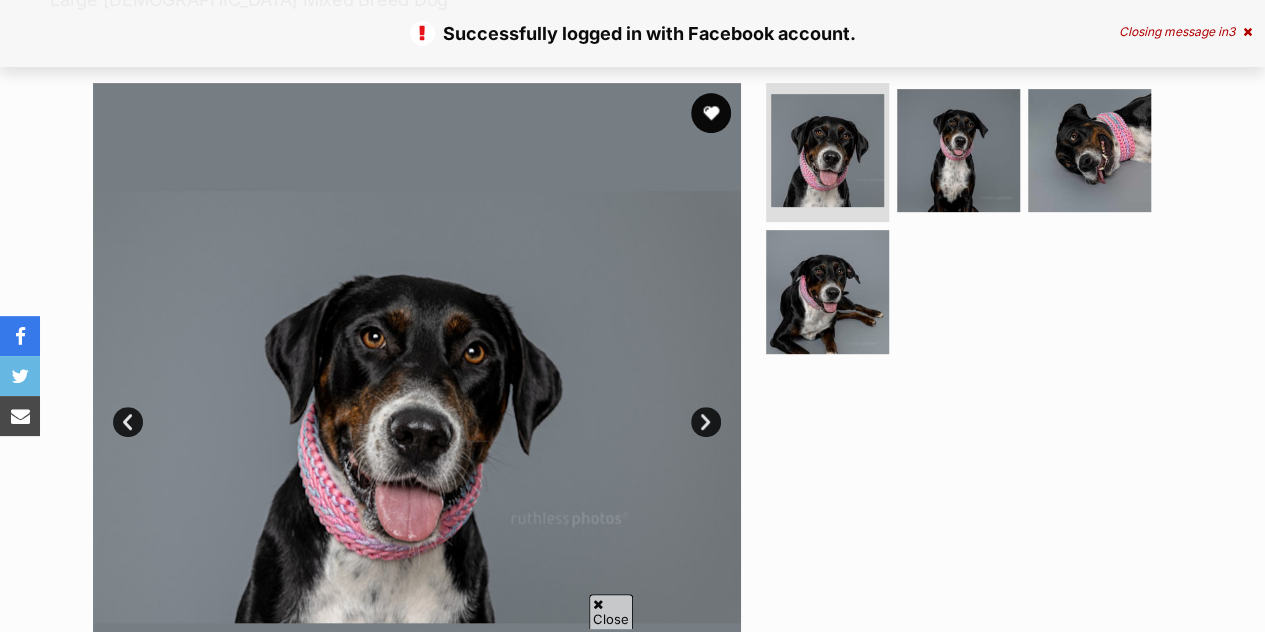 scroll, scrollTop: 829, scrollLeft: 0, axis: vertical 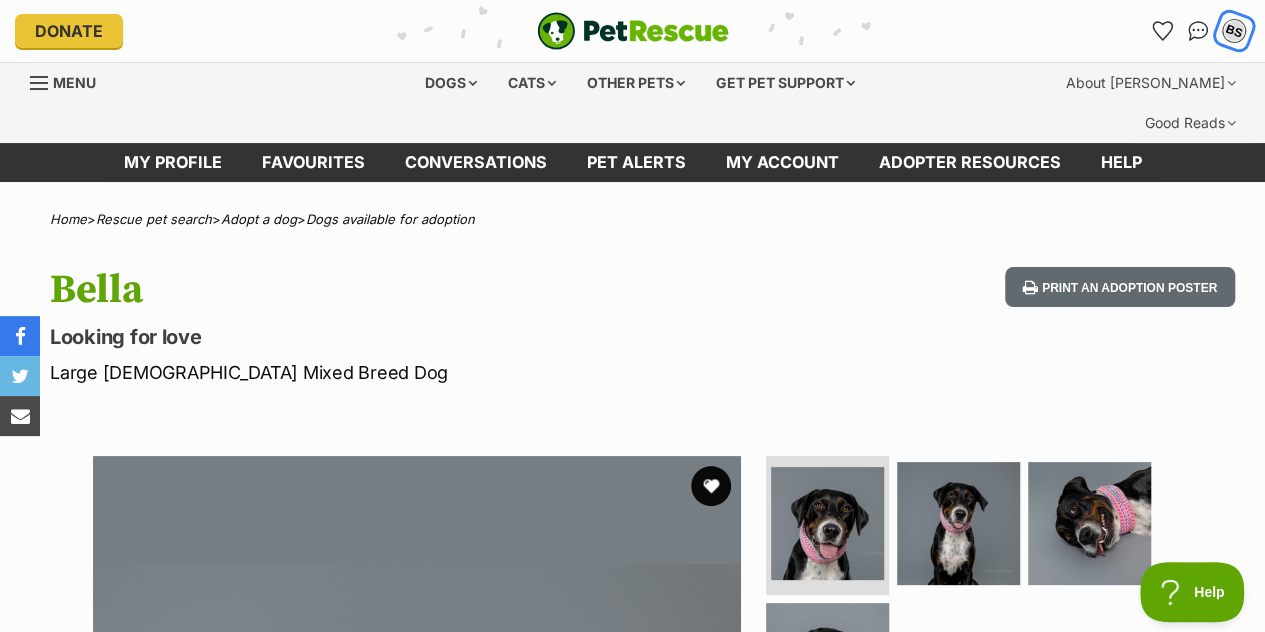 click on "BS" at bounding box center [1234, 31] 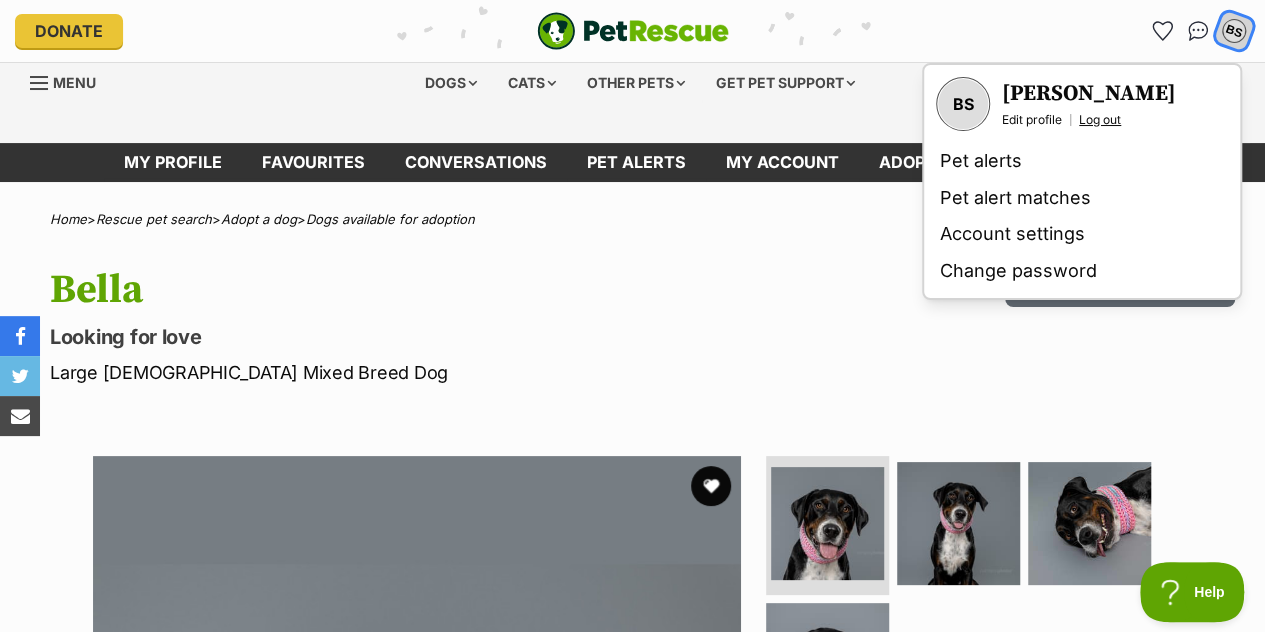 click on "Log out" at bounding box center (1100, 120) 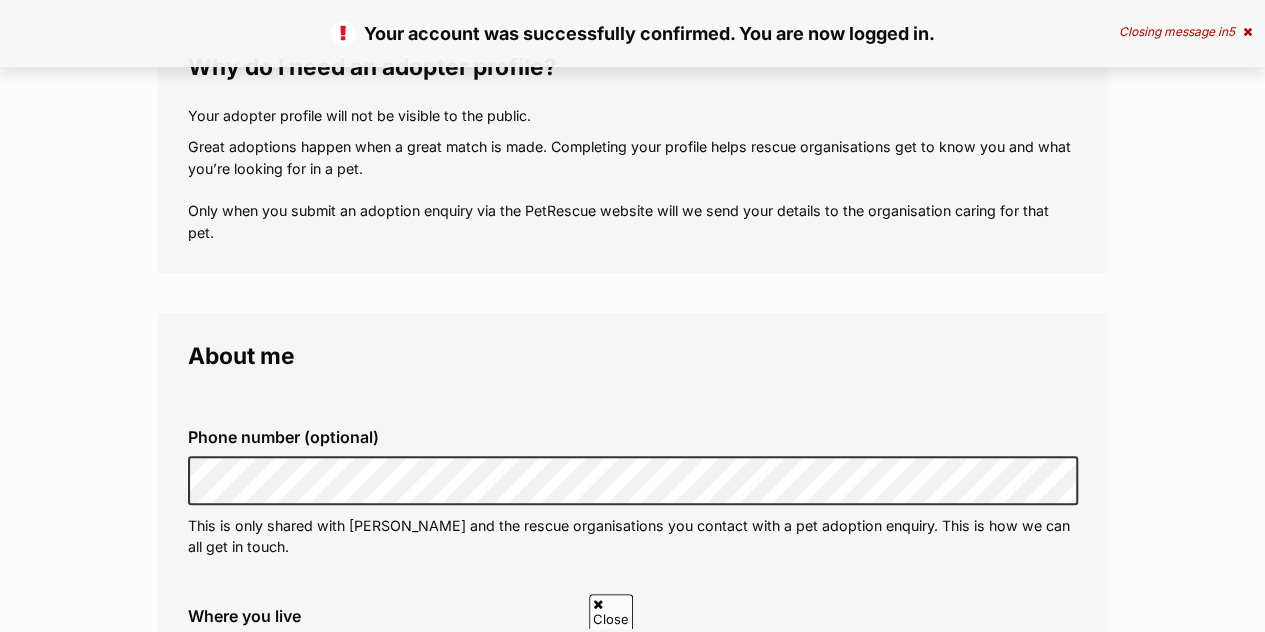 scroll, scrollTop: 340, scrollLeft: 0, axis: vertical 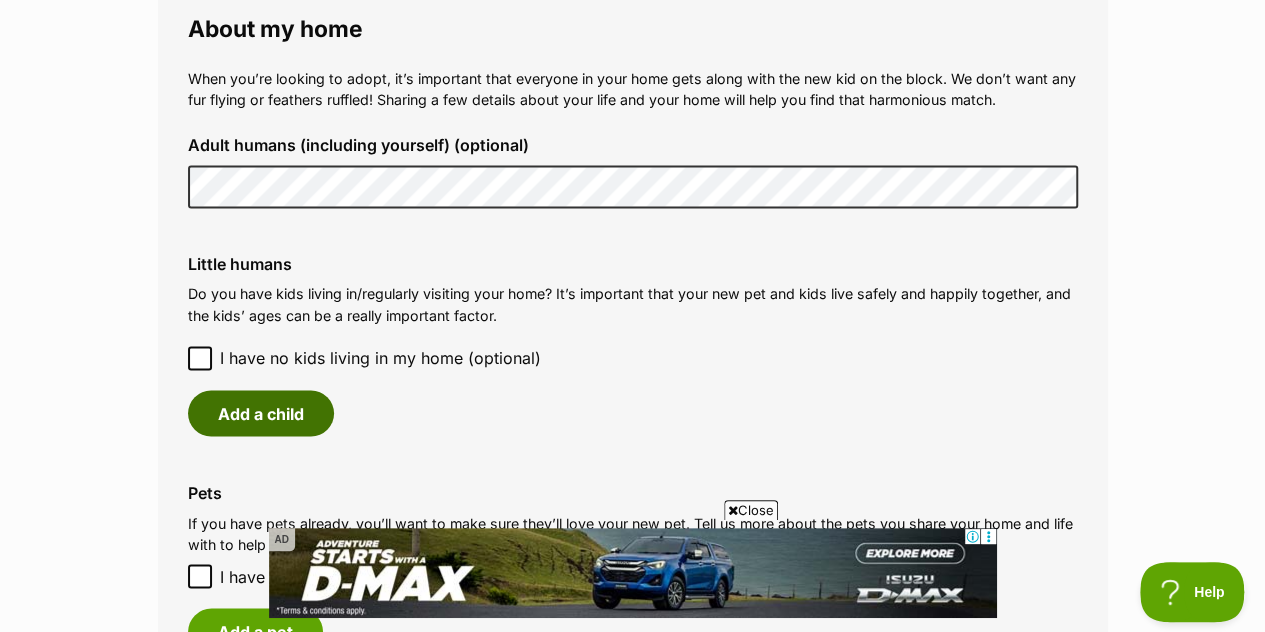 click on "Add a child" at bounding box center [261, 413] 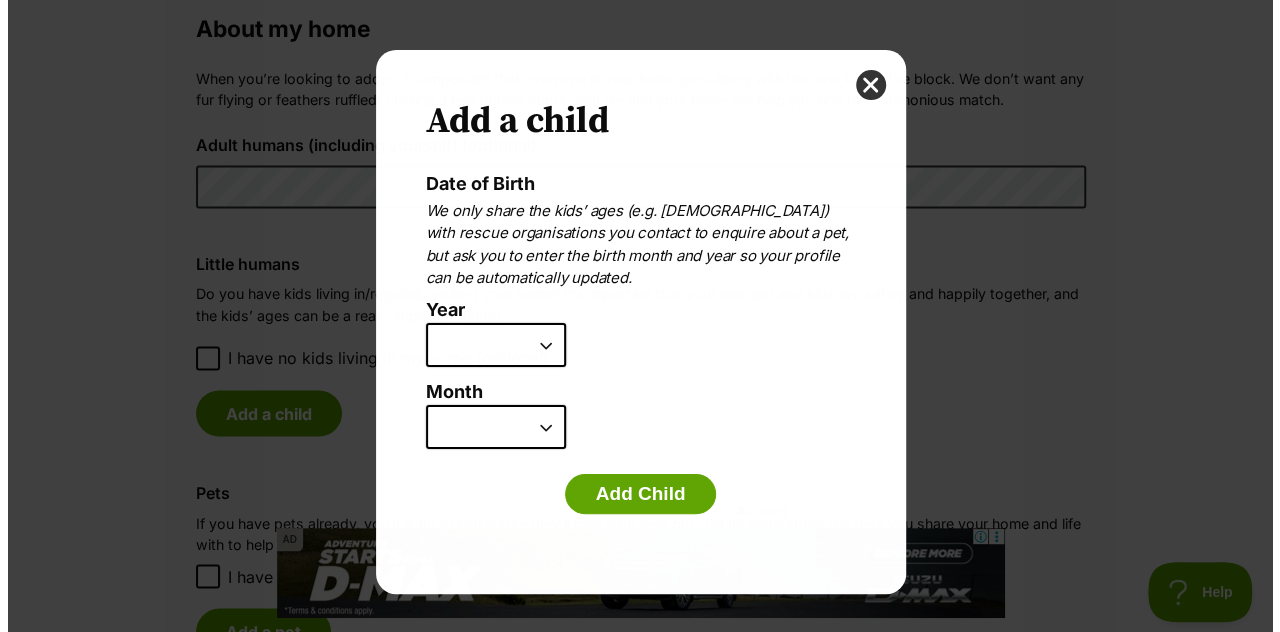 scroll, scrollTop: 0, scrollLeft: 0, axis: both 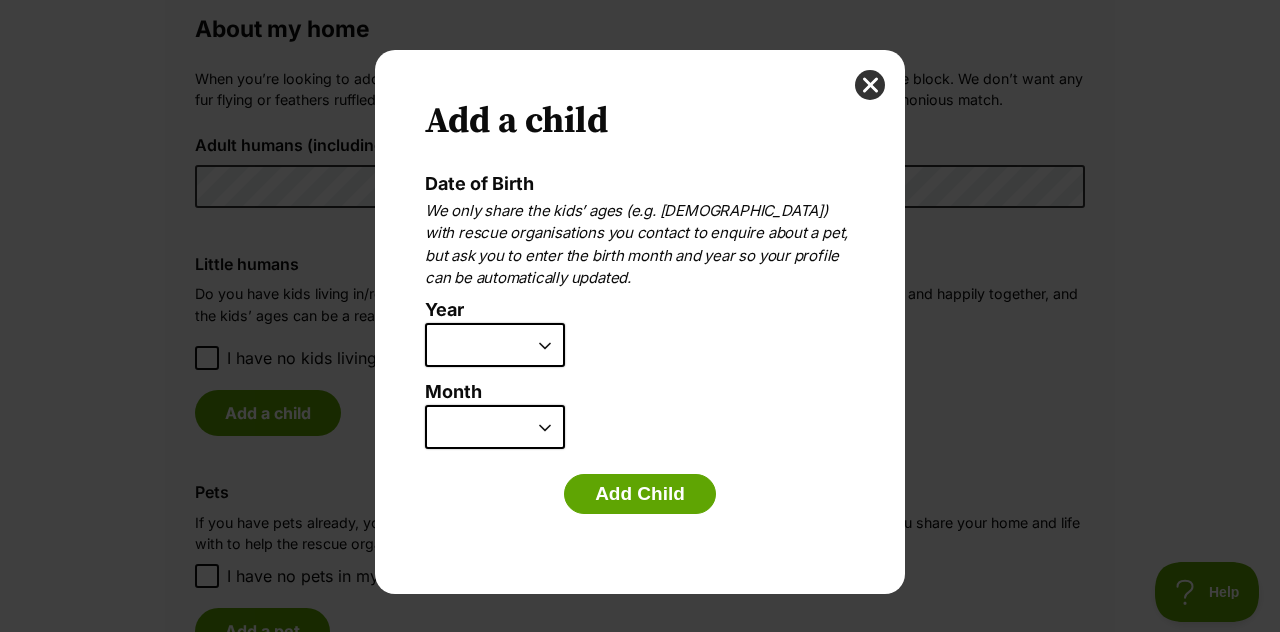 click on "2025
2024
2023
2022
2021
2020
2019
2018
2017
2016
2015
2014
2013
2012
2011
2010
2009
2008
2007" at bounding box center (495, 345) 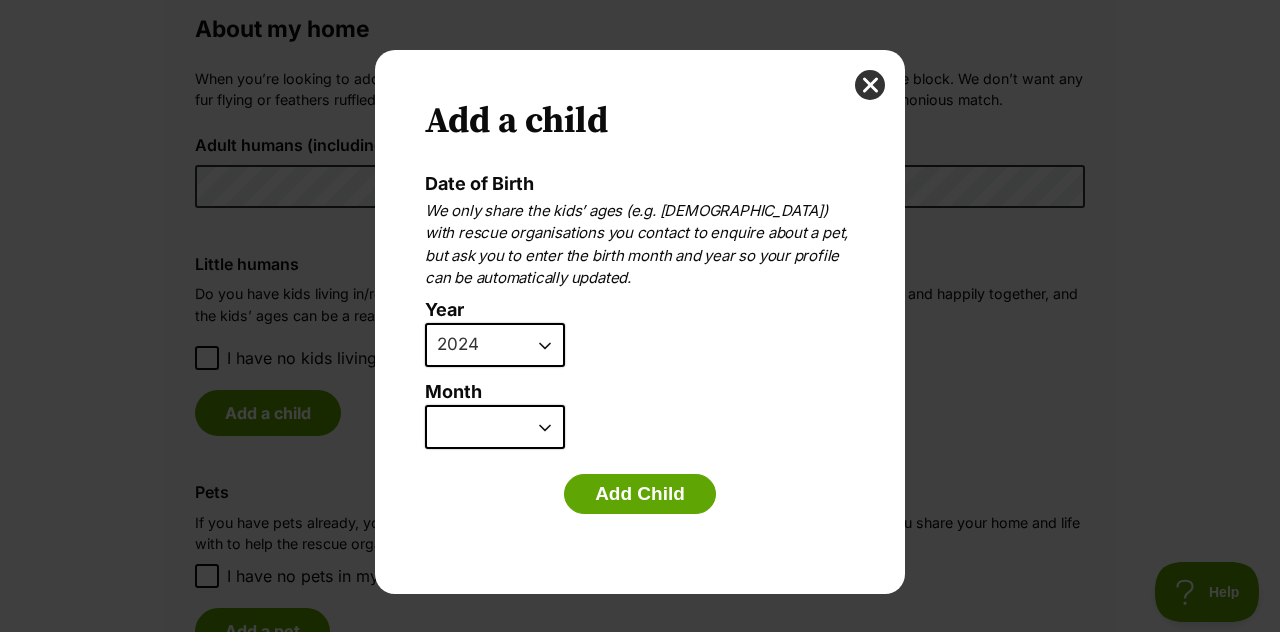 click on "2025
2024
2023
2022
2021
2020
2019
2018
2017
2016
2015
2014
2013
2012
2011
2010
2009
2008
2007" at bounding box center [495, 345] 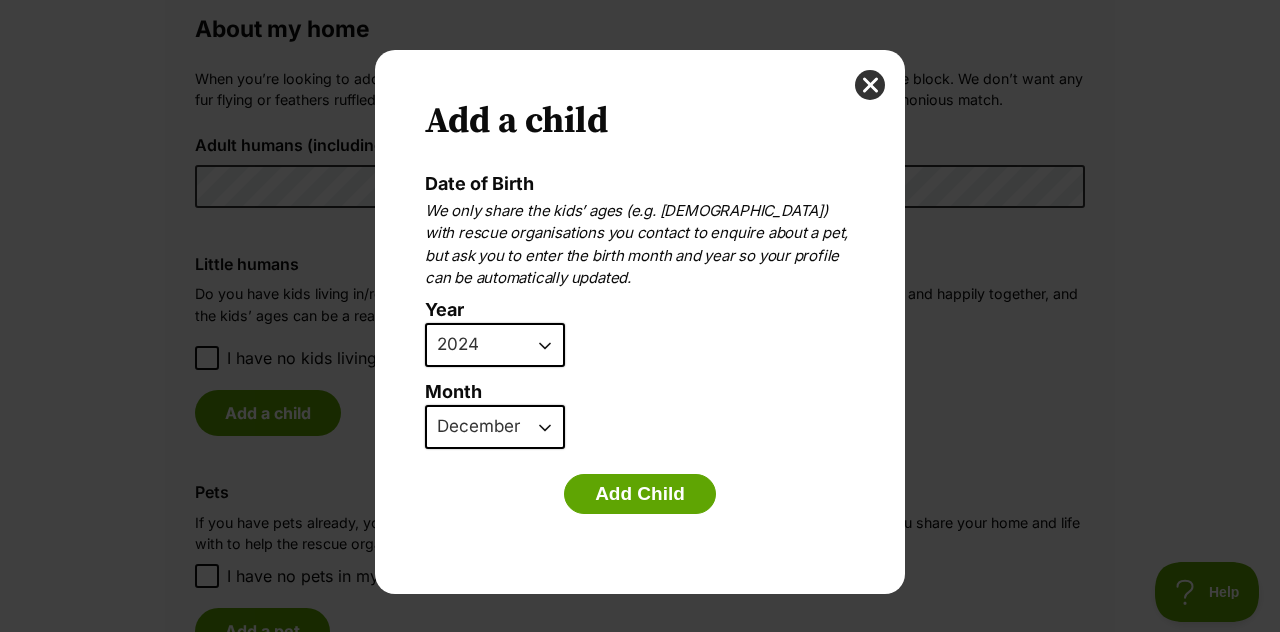 click on "January
February
March
April
May
June
July
August
September
October
November
December" at bounding box center (495, 427) 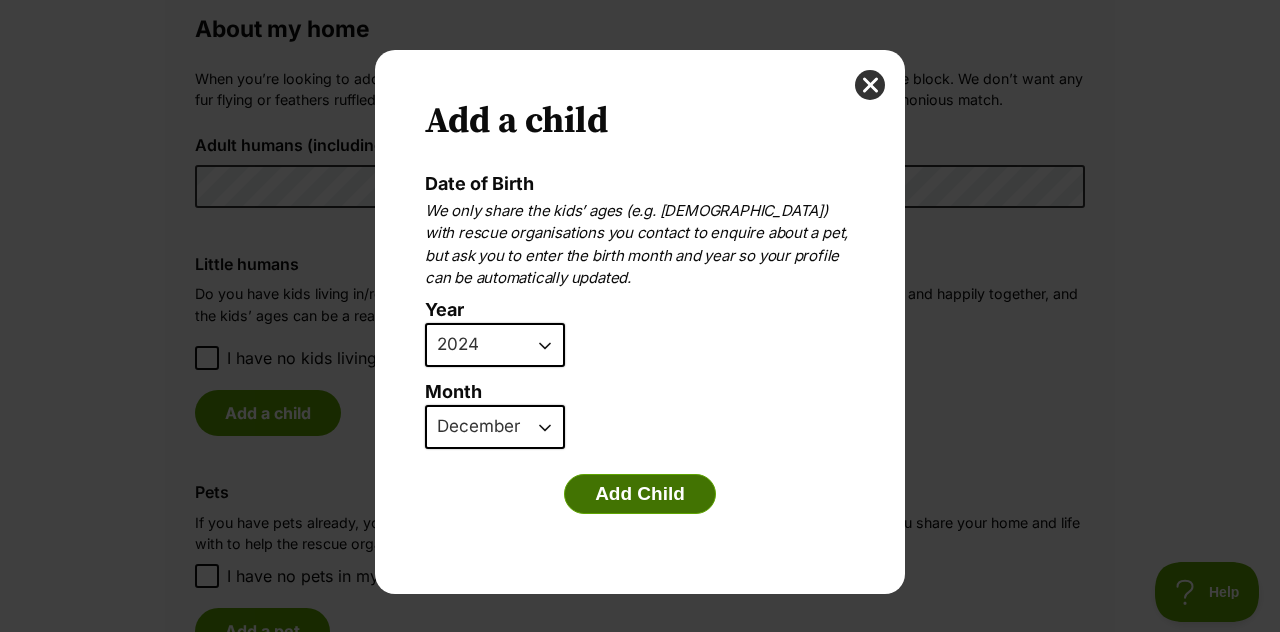 click on "Add Child" at bounding box center (640, 494) 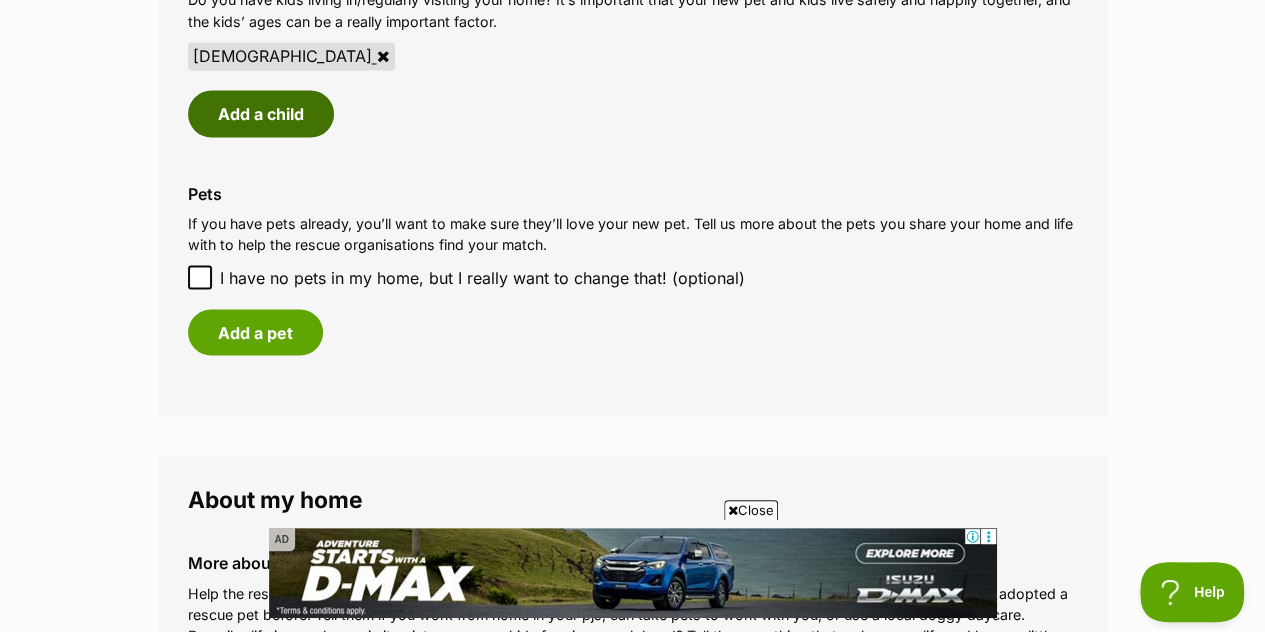 scroll, scrollTop: 1789, scrollLeft: 0, axis: vertical 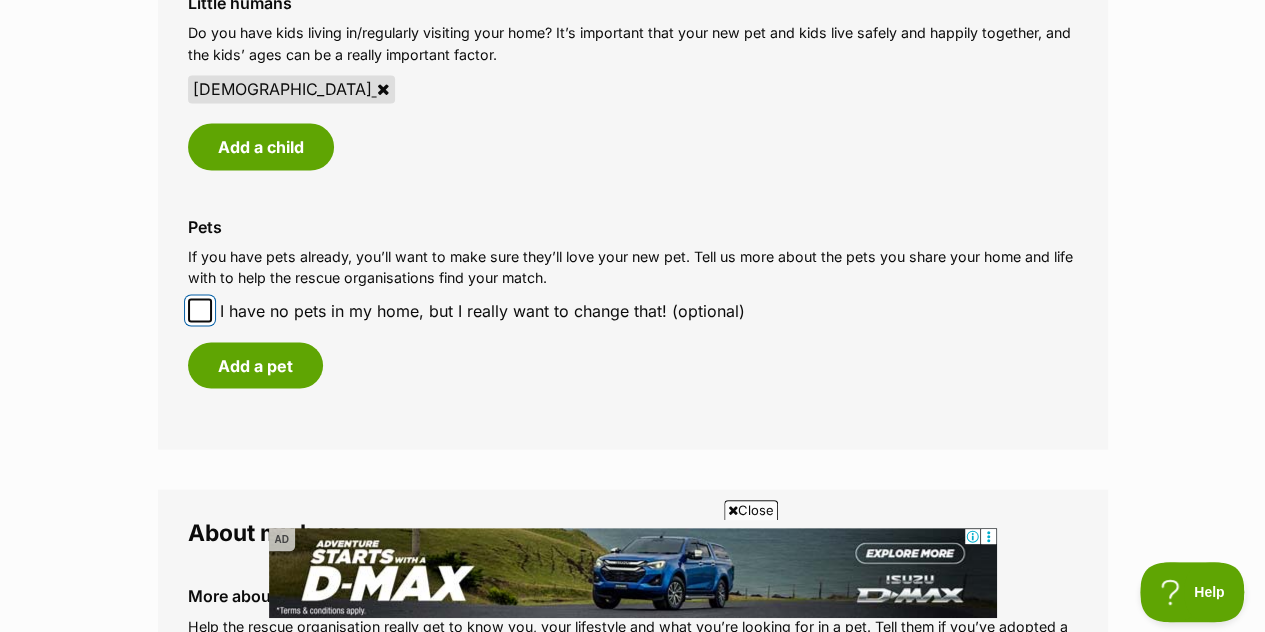 click on "I have no pets in my home, but I really want to change that! (optional)" at bounding box center [200, 310] 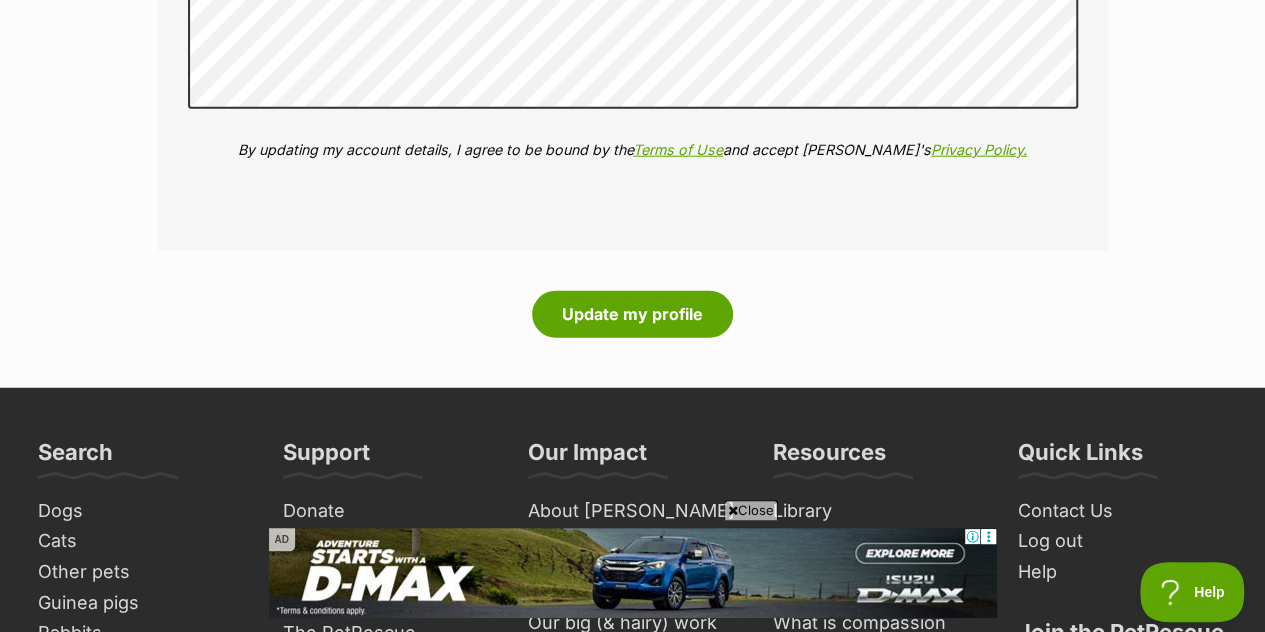 scroll, scrollTop: 2531, scrollLeft: 0, axis: vertical 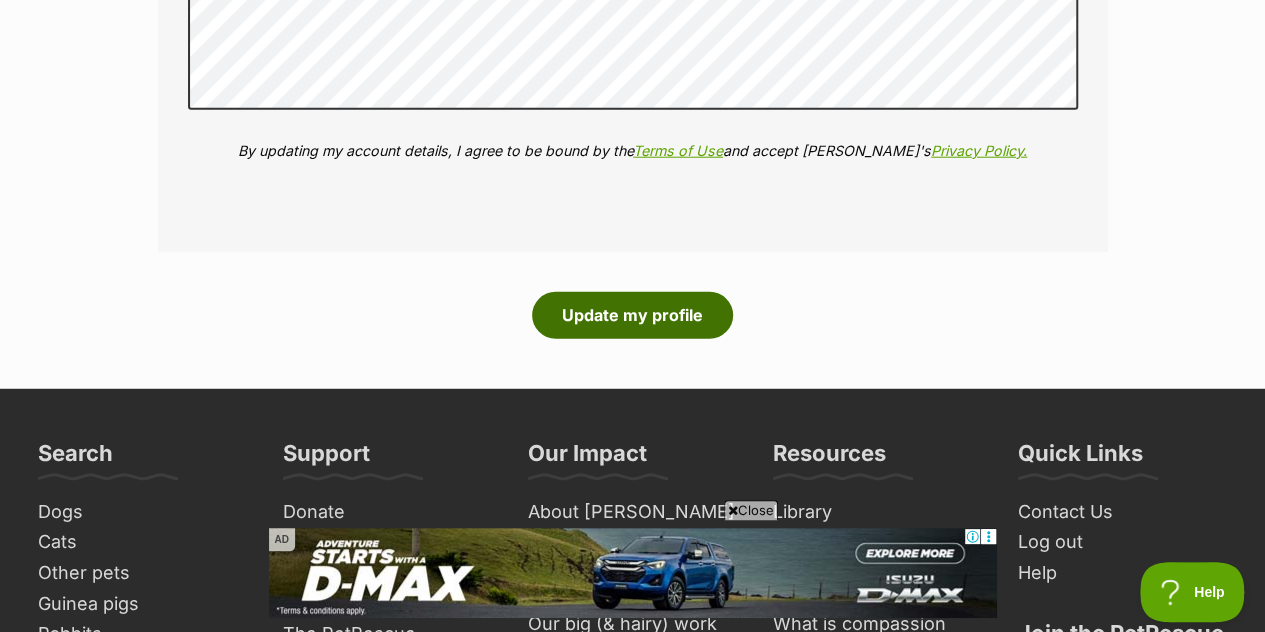 click on "Update my profile" at bounding box center [632, 315] 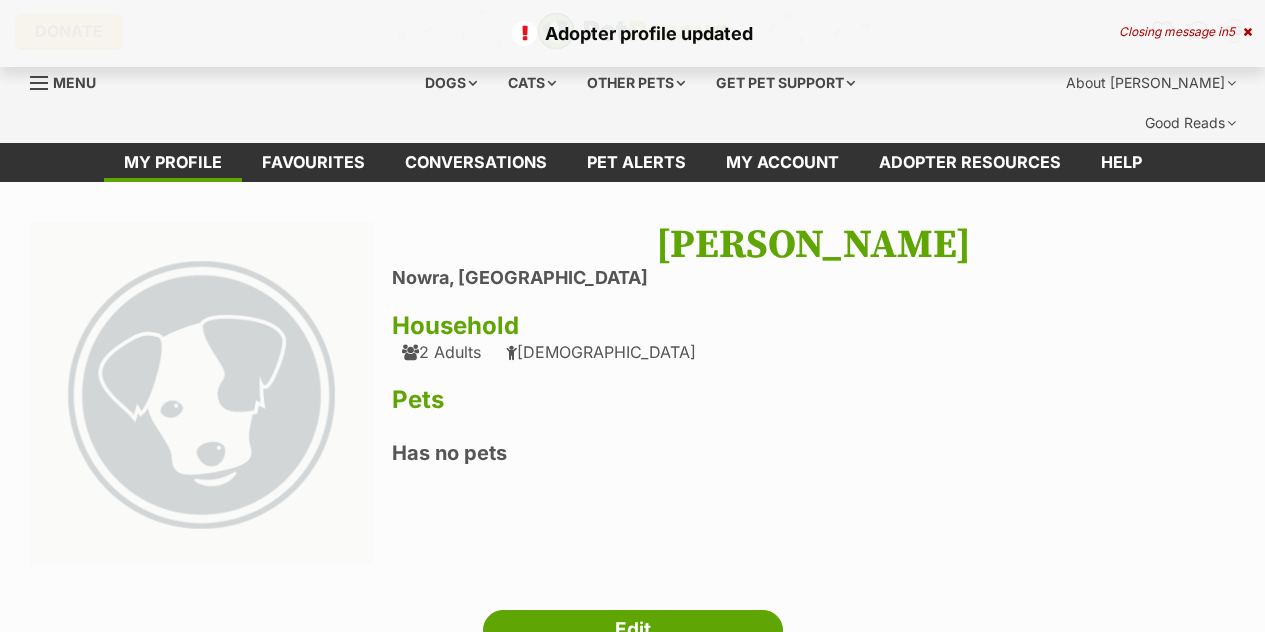 scroll, scrollTop: 0, scrollLeft: 0, axis: both 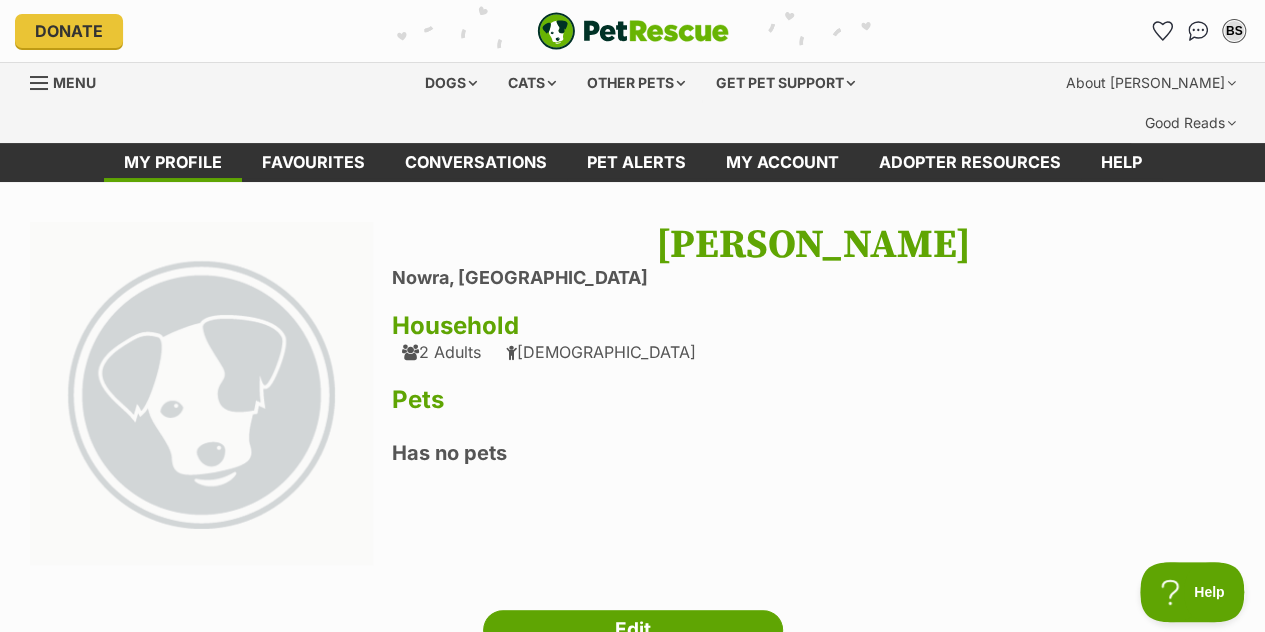 click at bounding box center [201, 393] 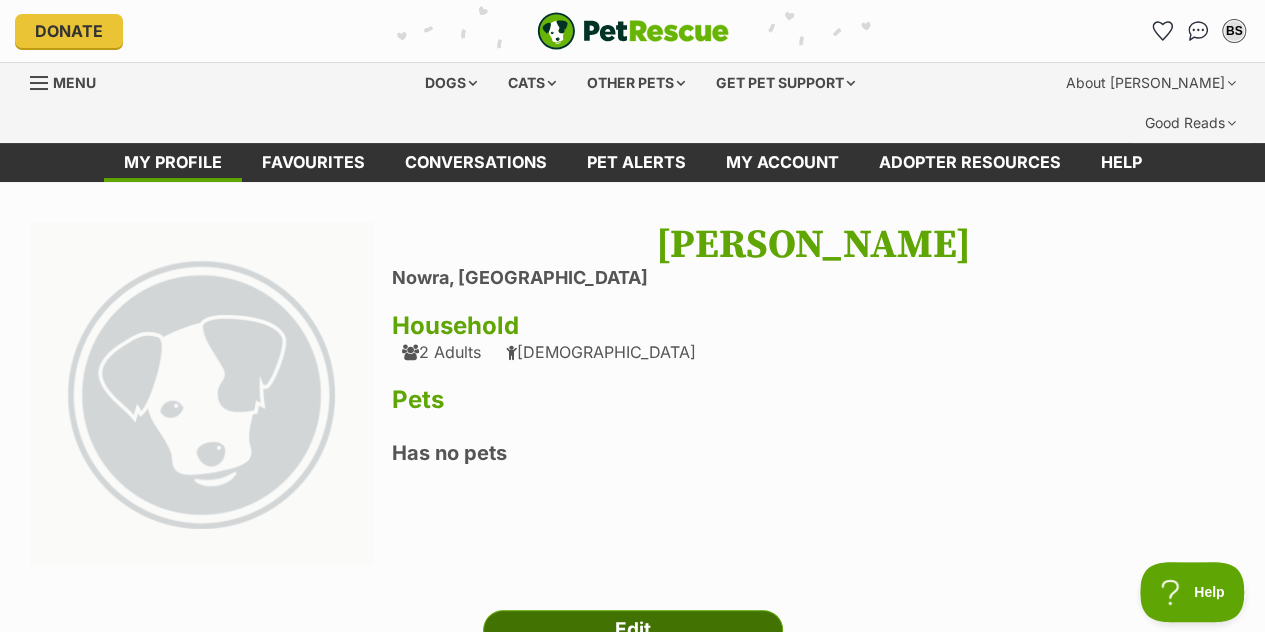 click on "Edit" at bounding box center (633, 630) 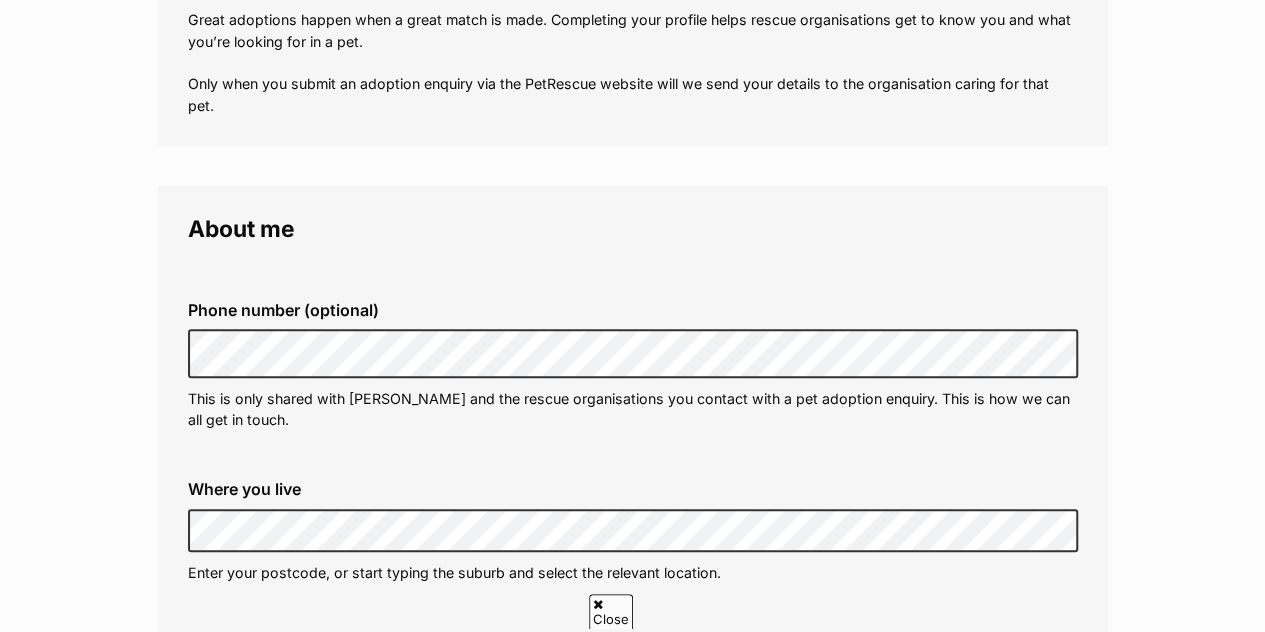 scroll, scrollTop: 436, scrollLeft: 0, axis: vertical 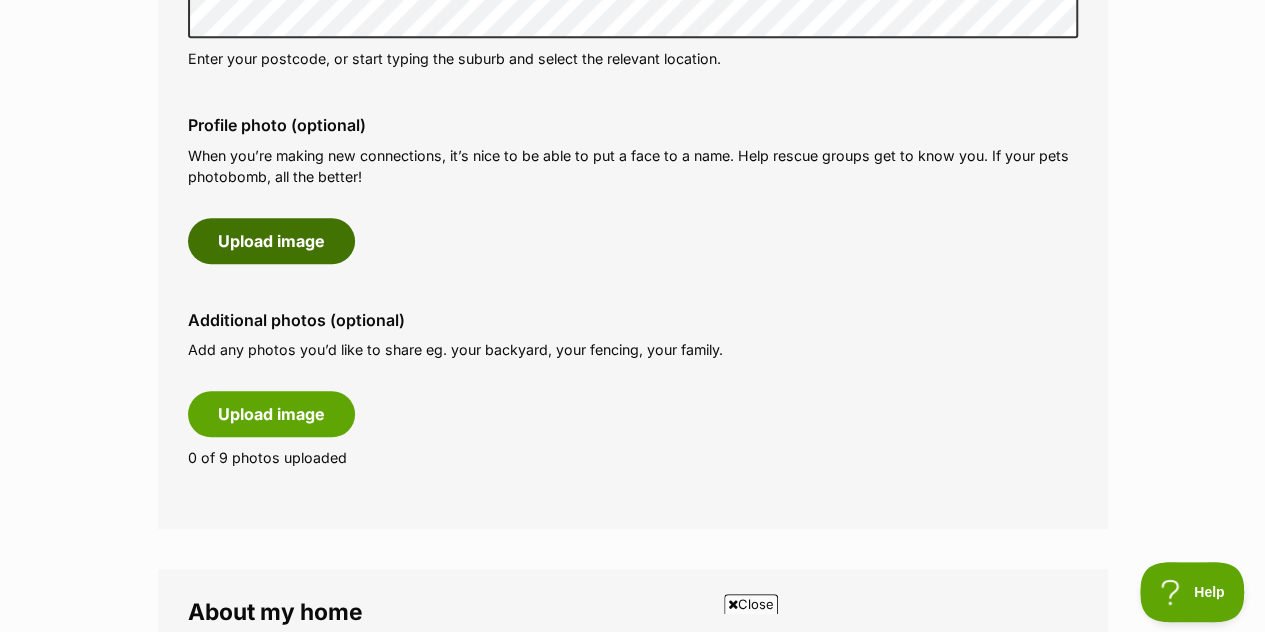 click on "Upload image" at bounding box center [271, 241] 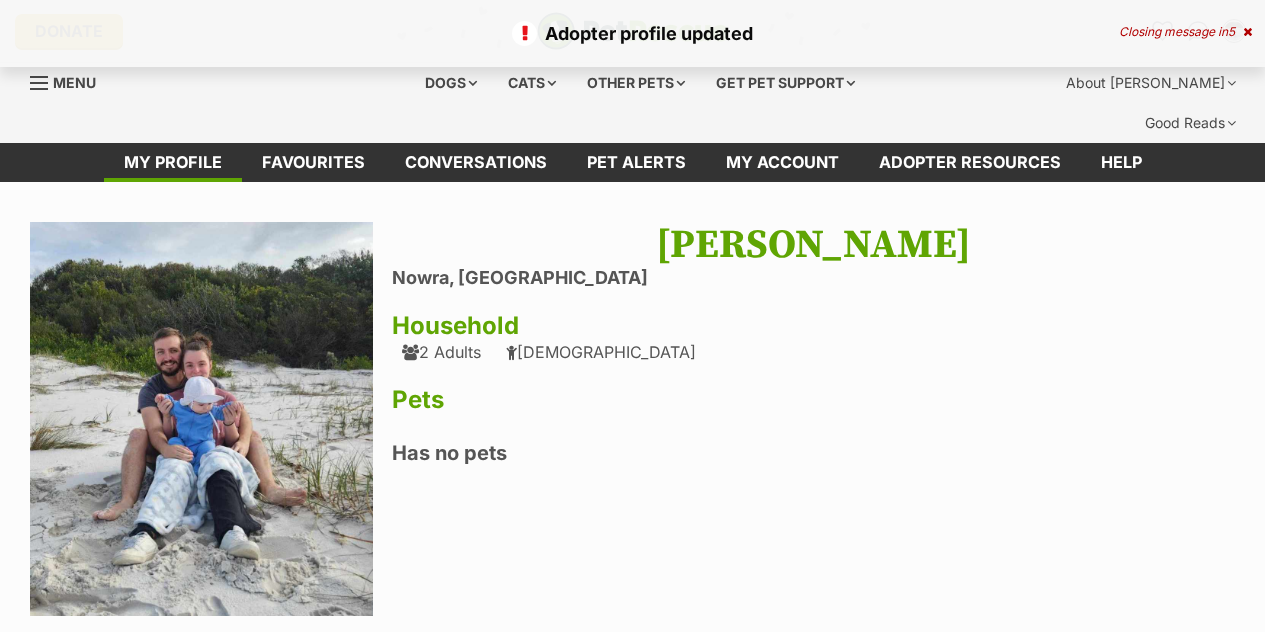 scroll, scrollTop: 0, scrollLeft: 0, axis: both 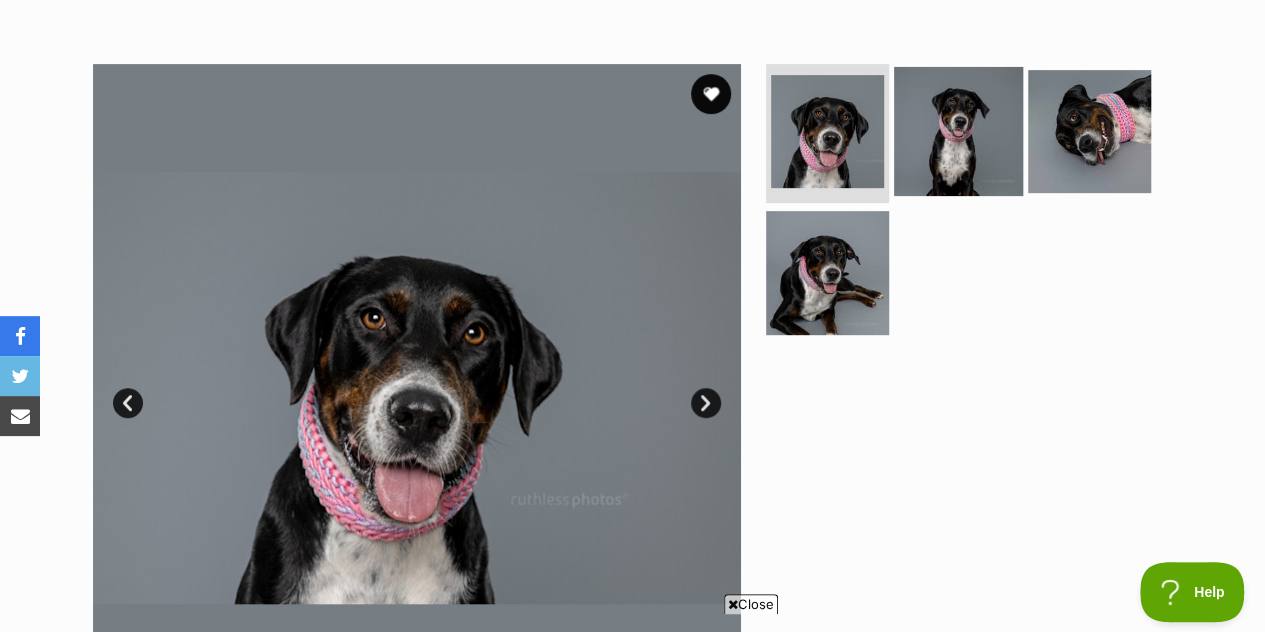 click at bounding box center (958, 130) 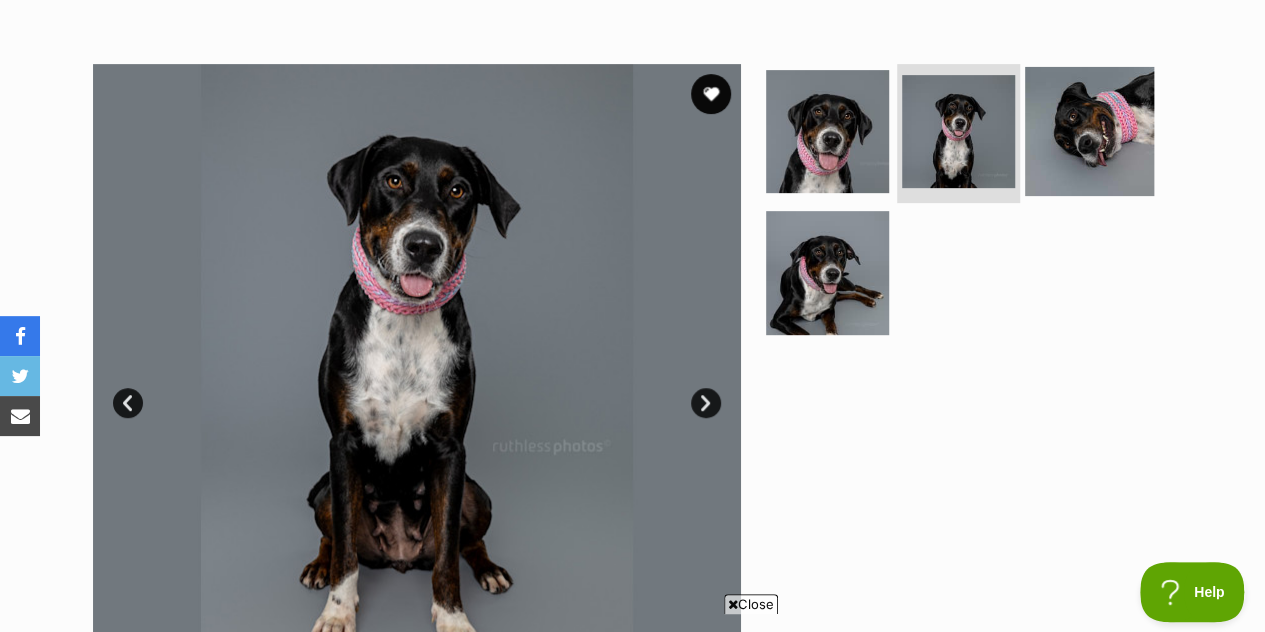 click at bounding box center (1089, 130) 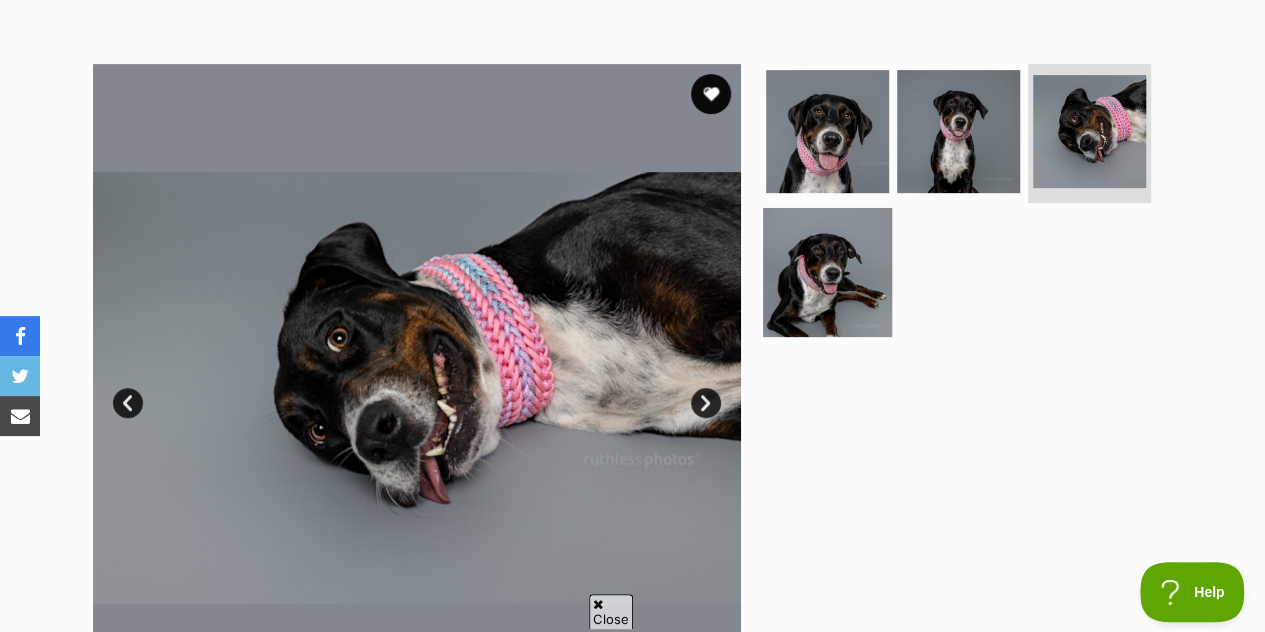 click at bounding box center [827, 272] 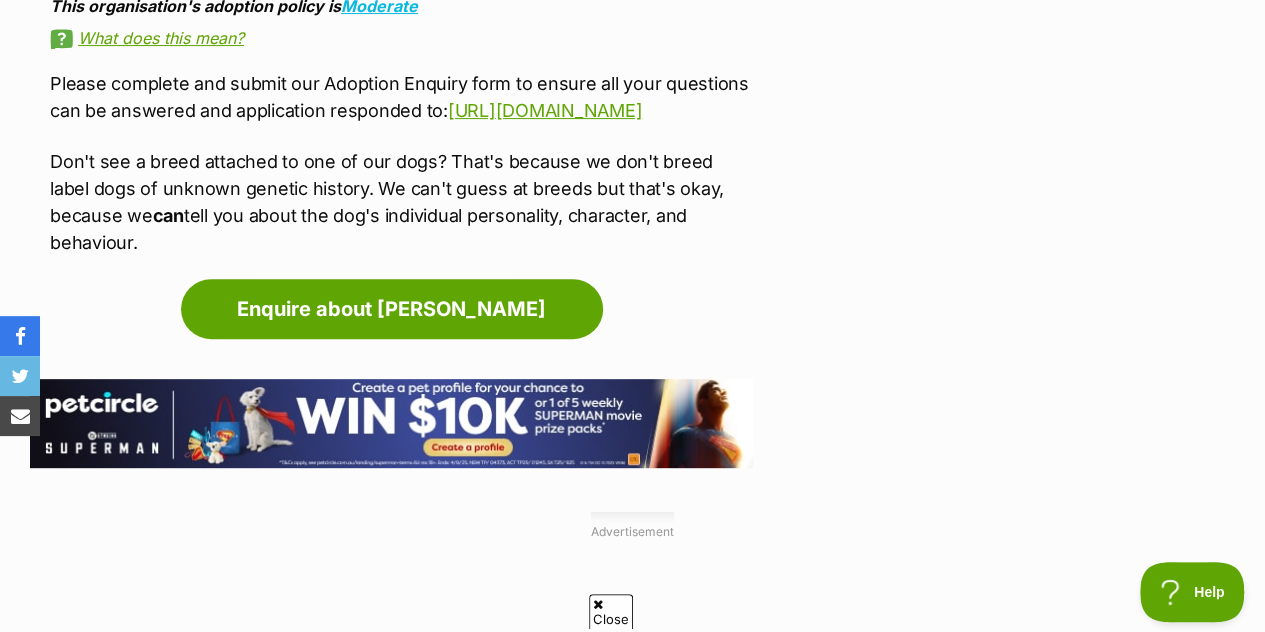 scroll, scrollTop: 4023, scrollLeft: 0, axis: vertical 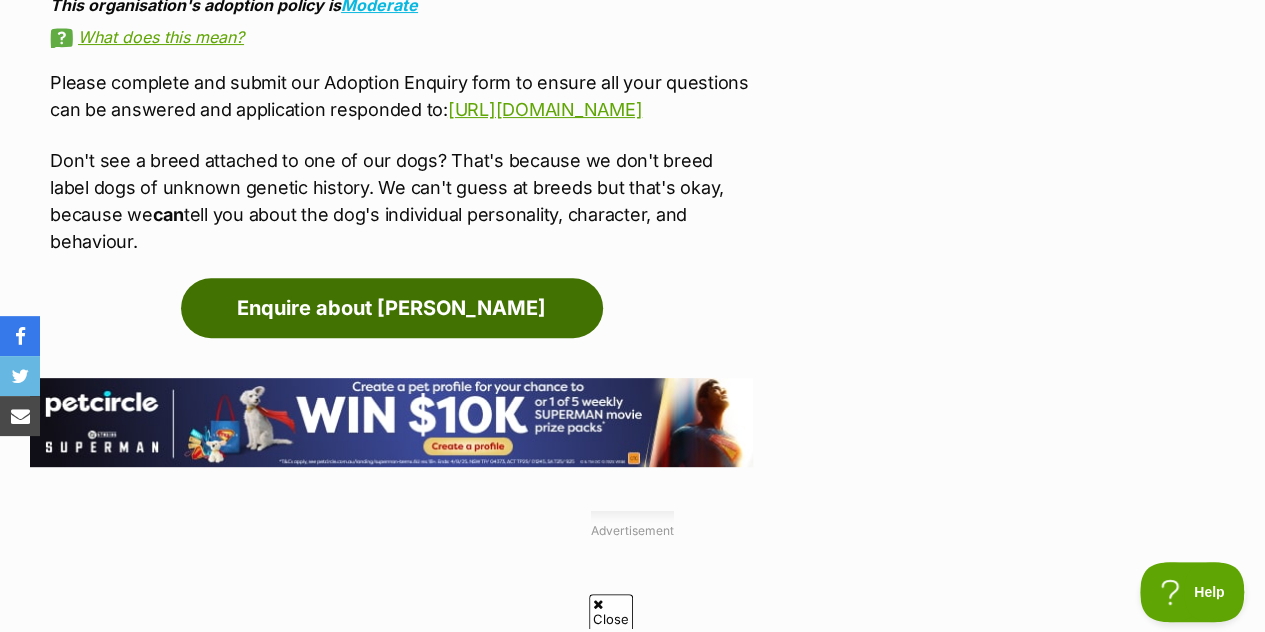 click on "Enquire about Bella" at bounding box center (392, 308) 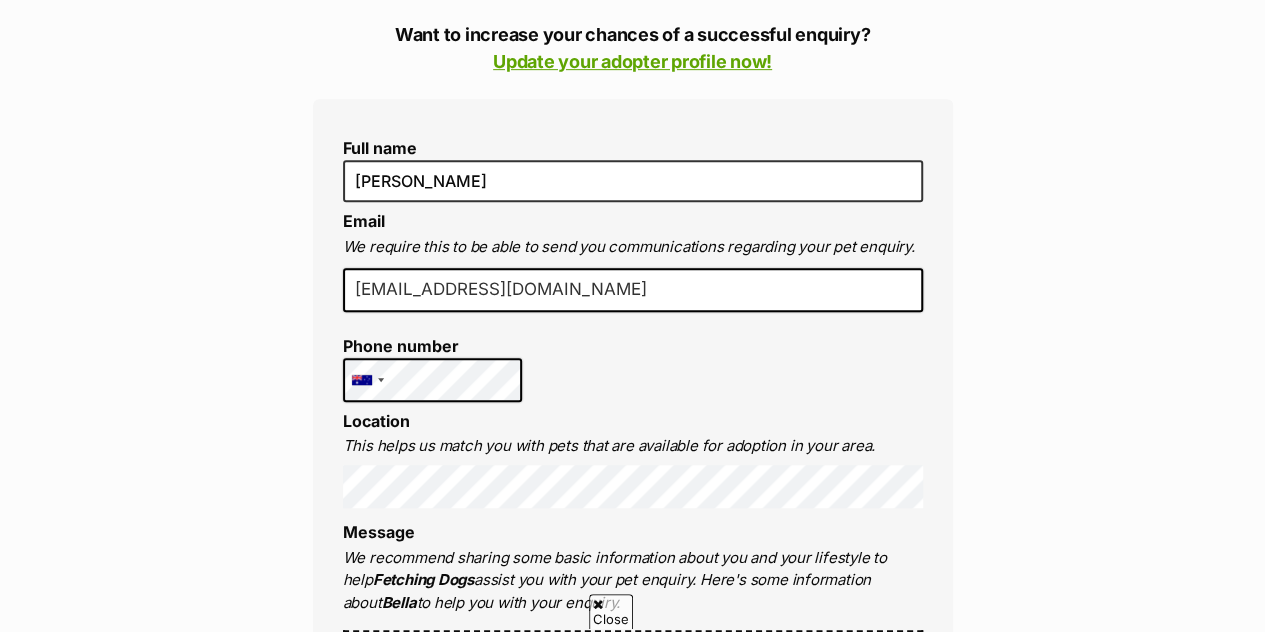 scroll, scrollTop: 508, scrollLeft: 0, axis: vertical 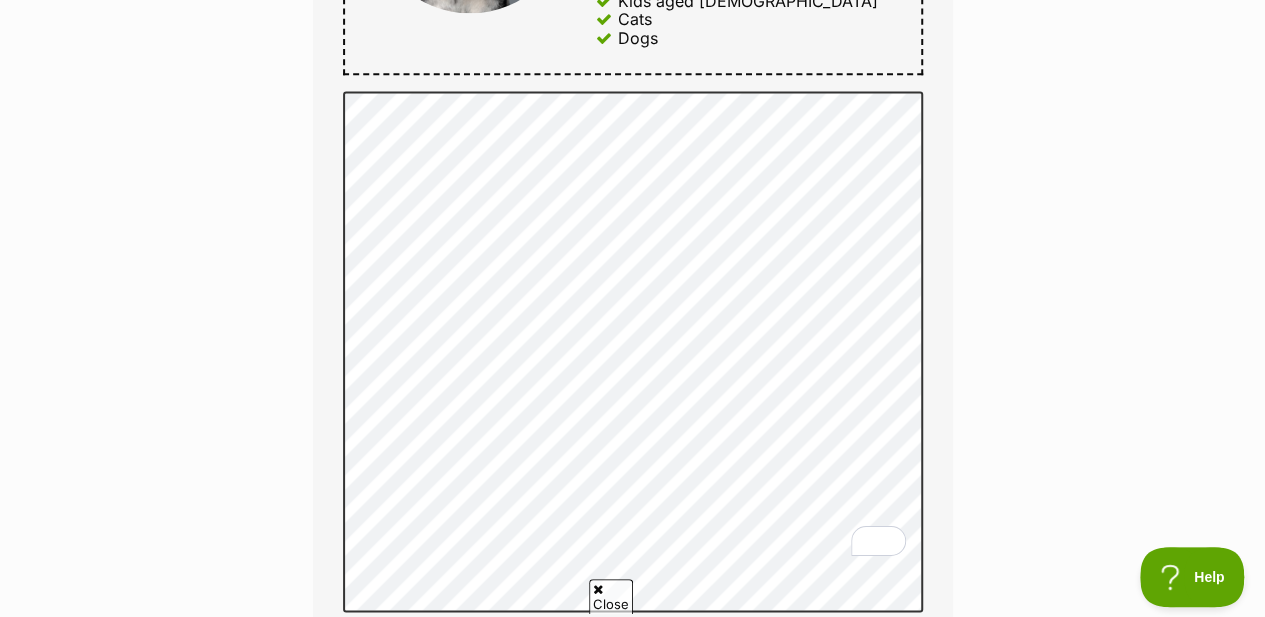 click on "Enquire about  [PERSON_NAME]
Want to increase your chances of a successful enquiry?
Update your adopter profile now!
Full name [PERSON_NAME]
Email
We require this to be able to send you communications regarding your pet enquiry.
[EMAIL_ADDRESS][DOMAIN_NAME]
Phone number [GEOGRAPHIC_DATA] +1 [GEOGRAPHIC_DATA] +44 [GEOGRAPHIC_DATA] (‫[GEOGRAPHIC_DATA]‬‎) +93 [GEOGRAPHIC_DATA] ([GEOGRAPHIC_DATA]) +355 [GEOGRAPHIC_DATA] (‫[GEOGRAPHIC_DATA]‬‎) +213 [US_STATE] +1684 [GEOGRAPHIC_DATA] +376 [GEOGRAPHIC_DATA] +244 [GEOGRAPHIC_DATA] +1264 [GEOGRAPHIC_DATA] +1268 [GEOGRAPHIC_DATA] +54 [GEOGRAPHIC_DATA] ([GEOGRAPHIC_DATA]) +374 [GEOGRAPHIC_DATA] +297 [GEOGRAPHIC_DATA] +61 [GEOGRAPHIC_DATA] ([GEOGRAPHIC_DATA]) +43 [GEOGRAPHIC_DATA] ([GEOGRAPHIC_DATA]) +994 [GEOGRAPHIC_DATA] +1242 [GEOGRAPHIC_DATA] (‫[GEOGRAPHIC_DATA]‬‎) +973 [GEOGRAPHIC_DATA] ([GEOGRAPHIC_DATA]) +880 [GEOGRAPHIC_DATA] +1246 [GEOGRAPHIC_DATA] ([GEOGRAPHIC_DATA]) +375 [GEOGRAPHIC_DATA] ([GEOGRAPHIC_DATA]) +32 [GEOGRAPHIC_DATA] +501 [GEOGRAPHIC_DATA] ([GEOGRAPHIC_DATA]) +229 [GEOGRAPHIC_DATA] +1441 [GEOGRAPHIC_DATA] (འབྲུག) +975 [GEOGRAPHIC_DATA] +591 [GEOGRAPHIC_DATA] ([GEOGRAPHIC_DATA]) +387 [GEOGRAPHIC_DATA] +267 [GEOGRAPHIC_DATA] ([GEOGRAPHIC_DATA]) +55 +246 +673" at bounding box center (632, 214) 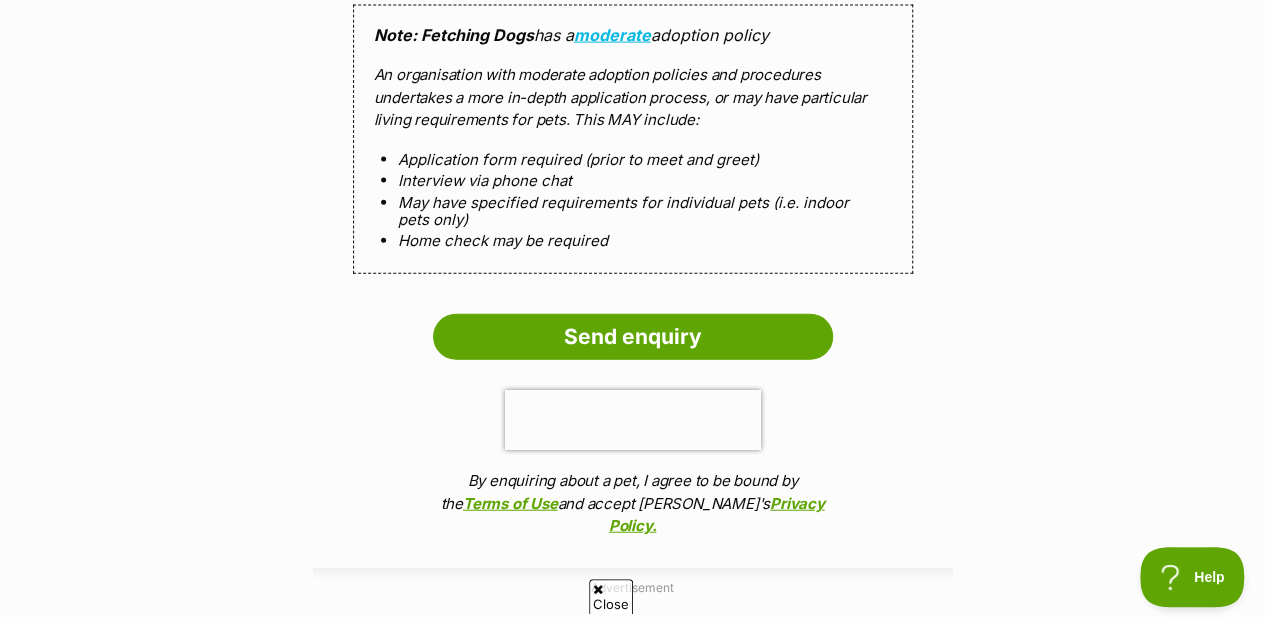 scroll, scrollTop: 2058, scrollLeft: 0, axis: vertical 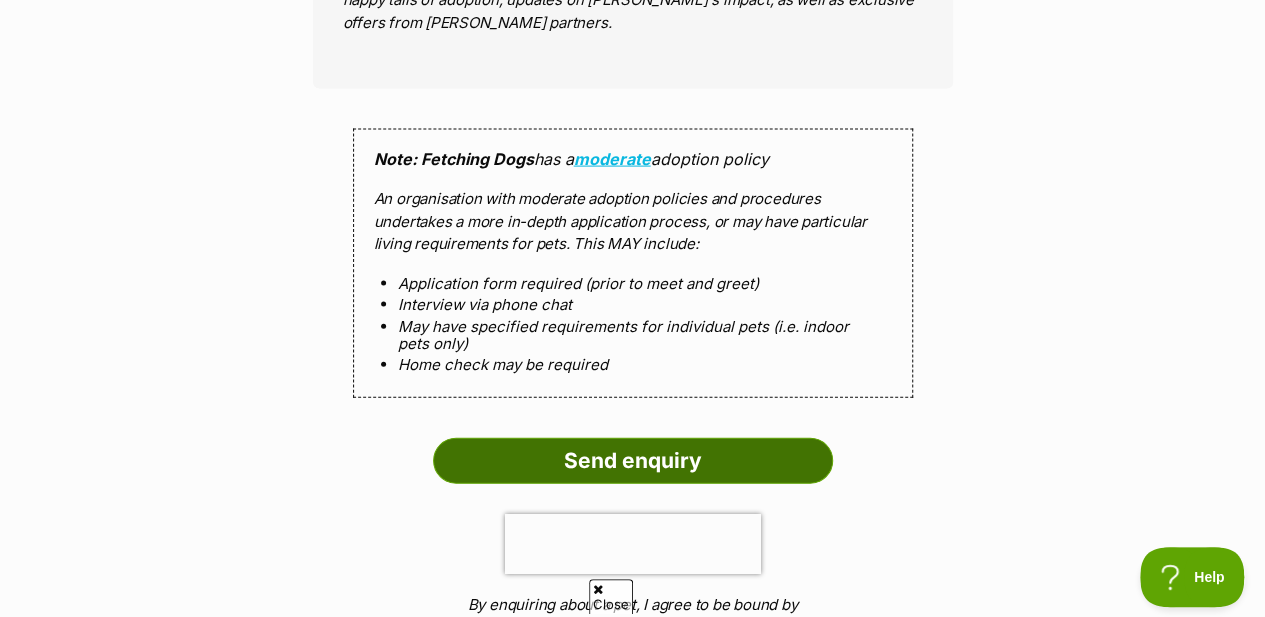 click on "Send enquiry" at bounding box center [633, 461] 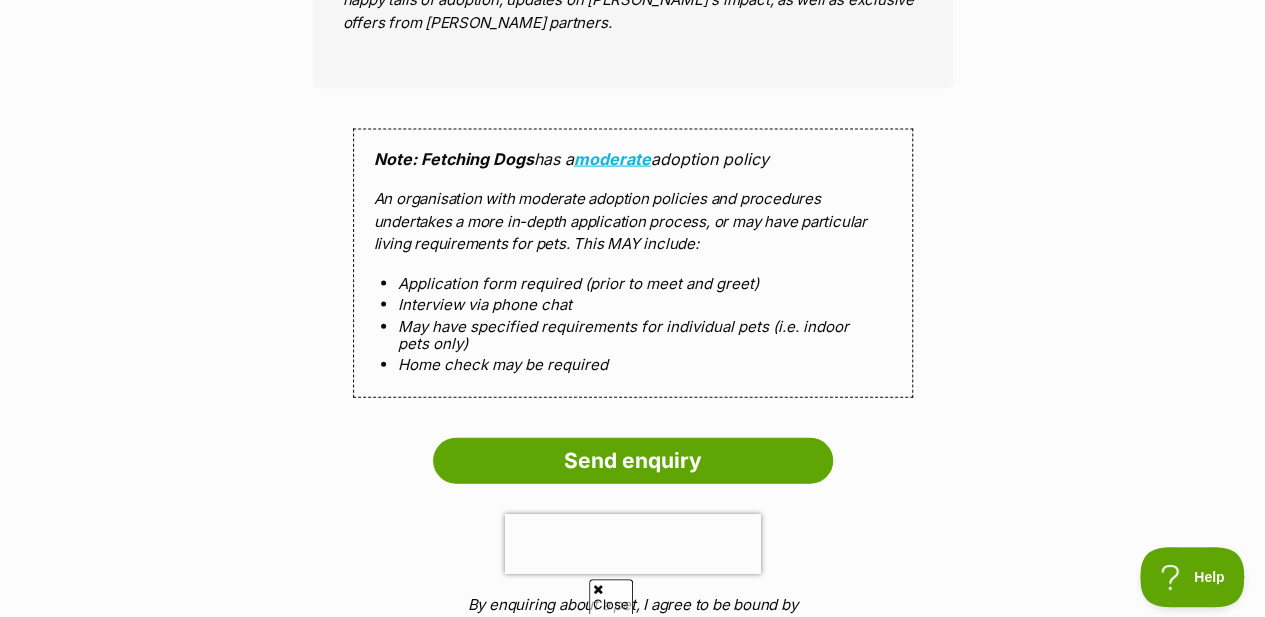 scroll, scrollTop: 2270, scrollLeft: 0, axis: vertical 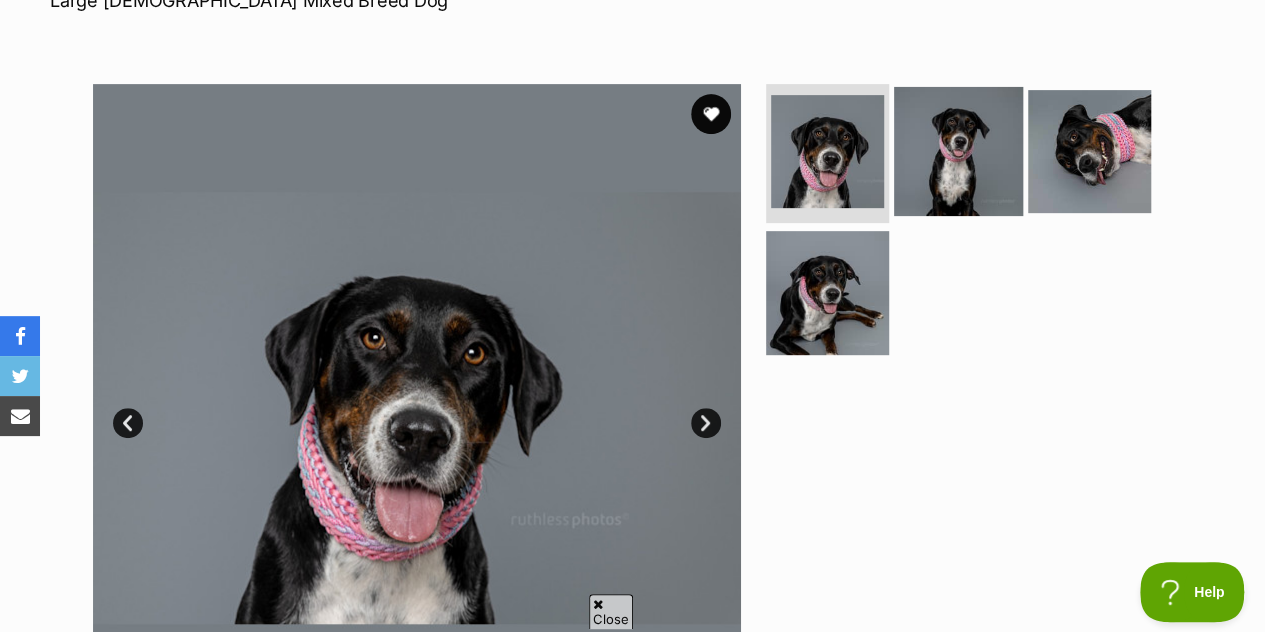 click at bounding box center (958, 150) 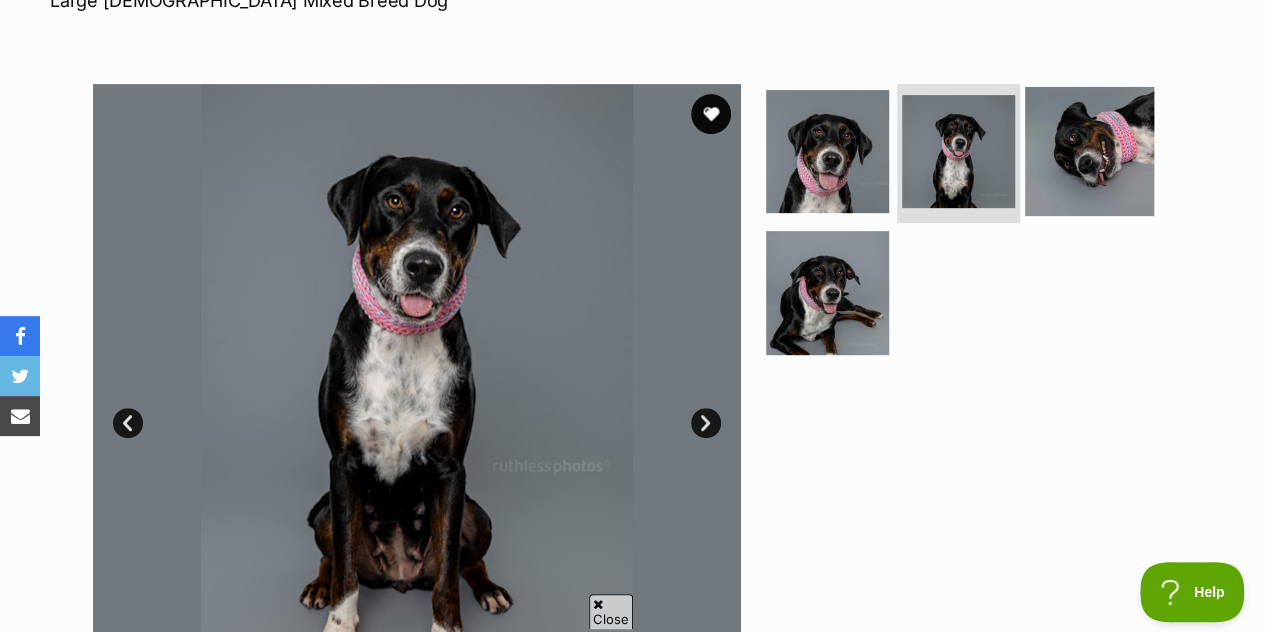 click at bounding box center [1089, 150] 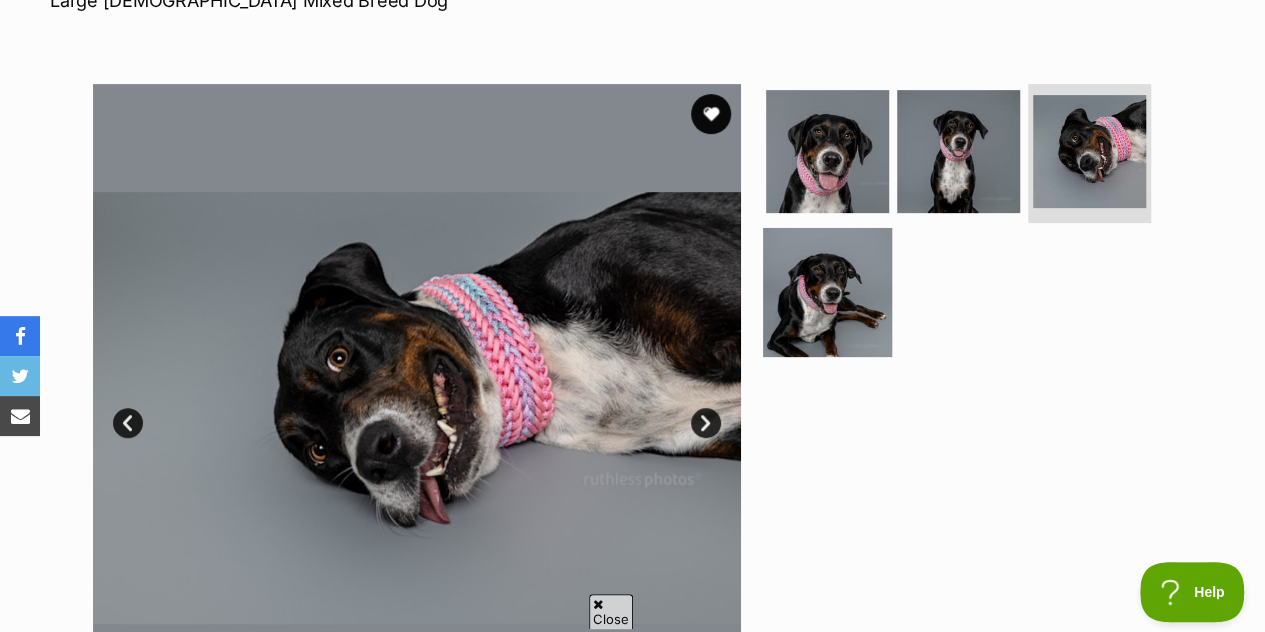 click at bounding box center (827, 292) 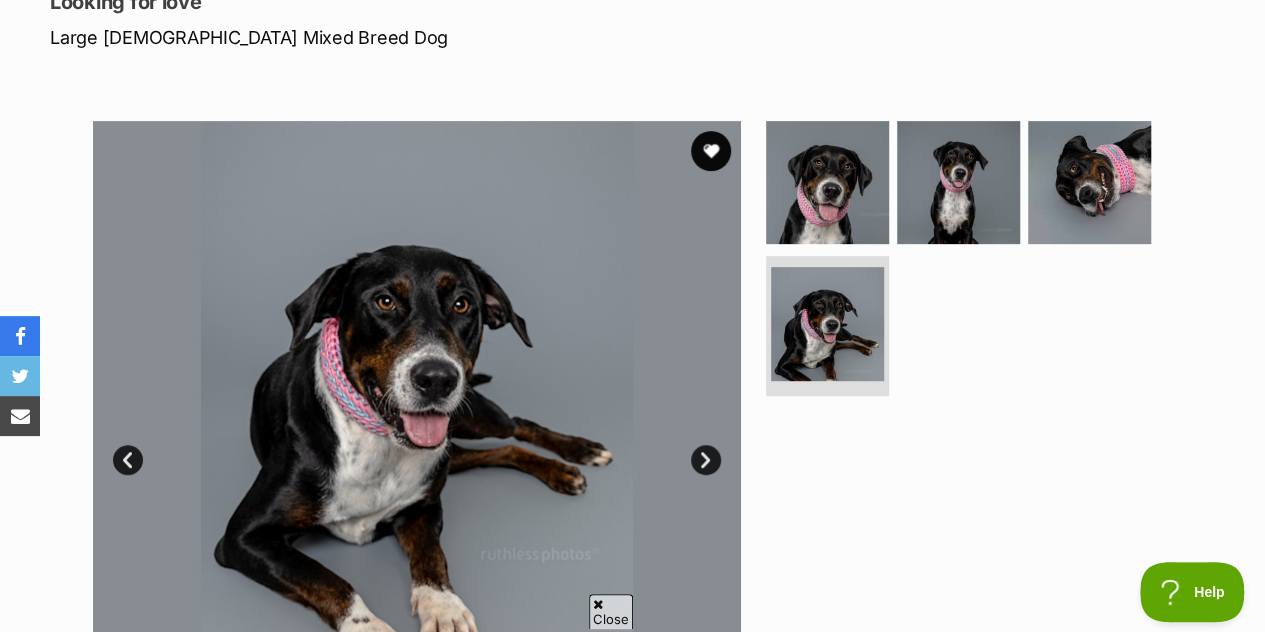 scroll, scrollTop: 355, scrollLeft: 0, axis: vertical 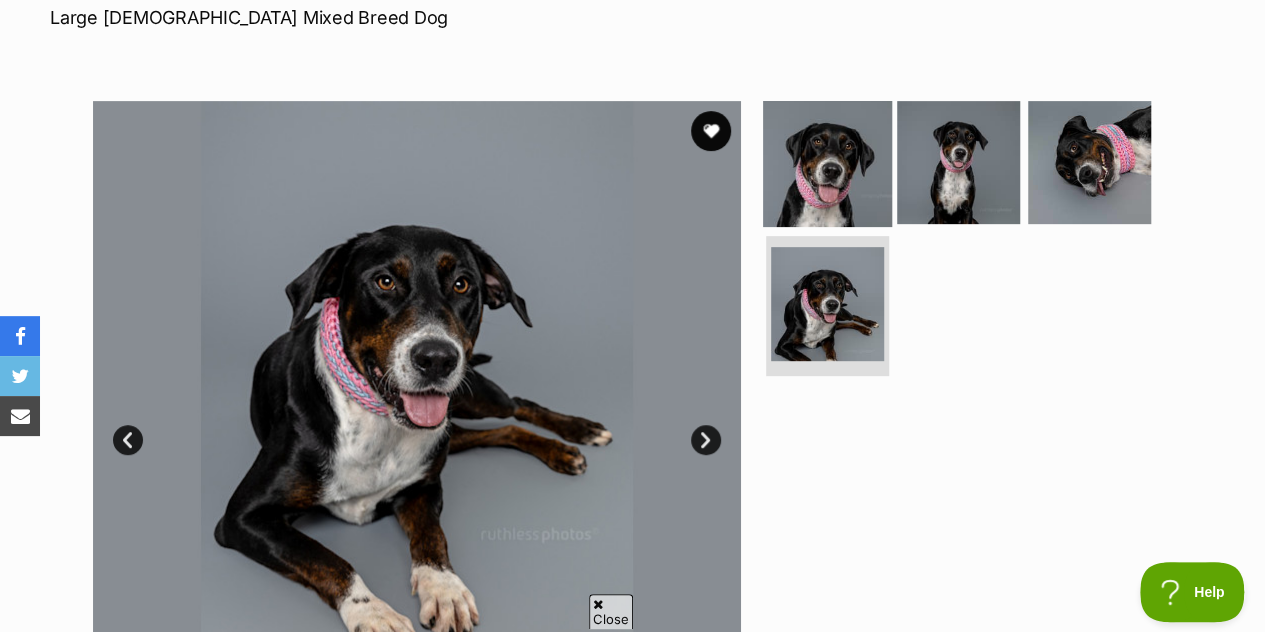click at bounding box center [827, 161] 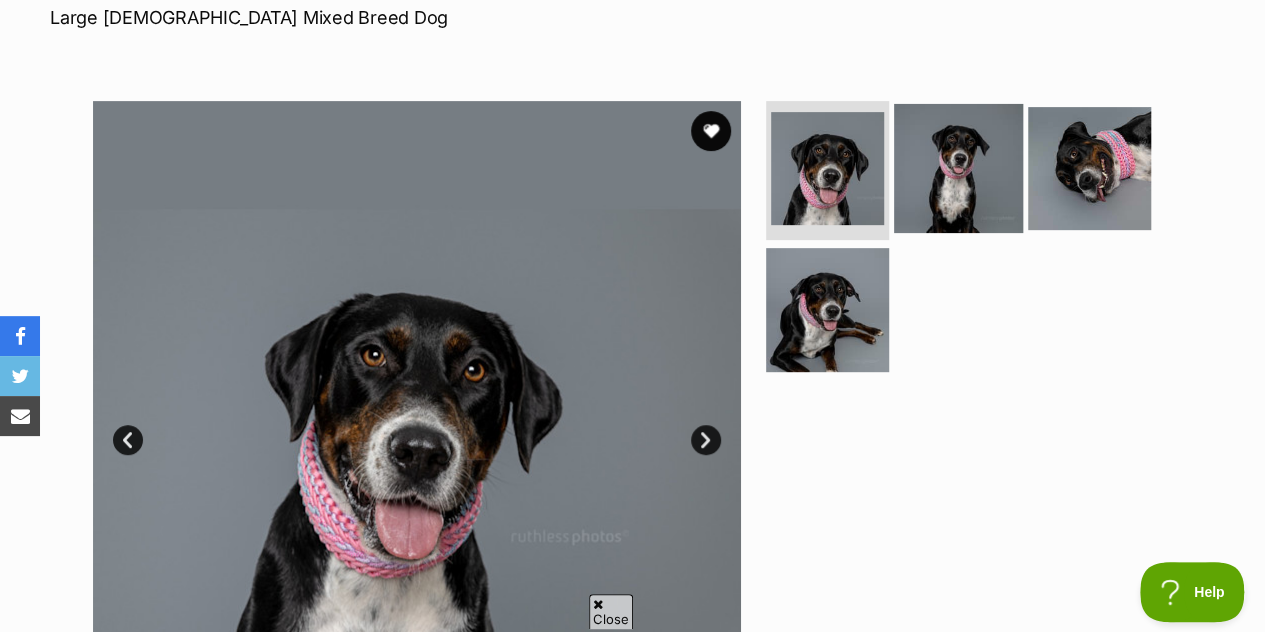 click at bounding box center [958, 167] 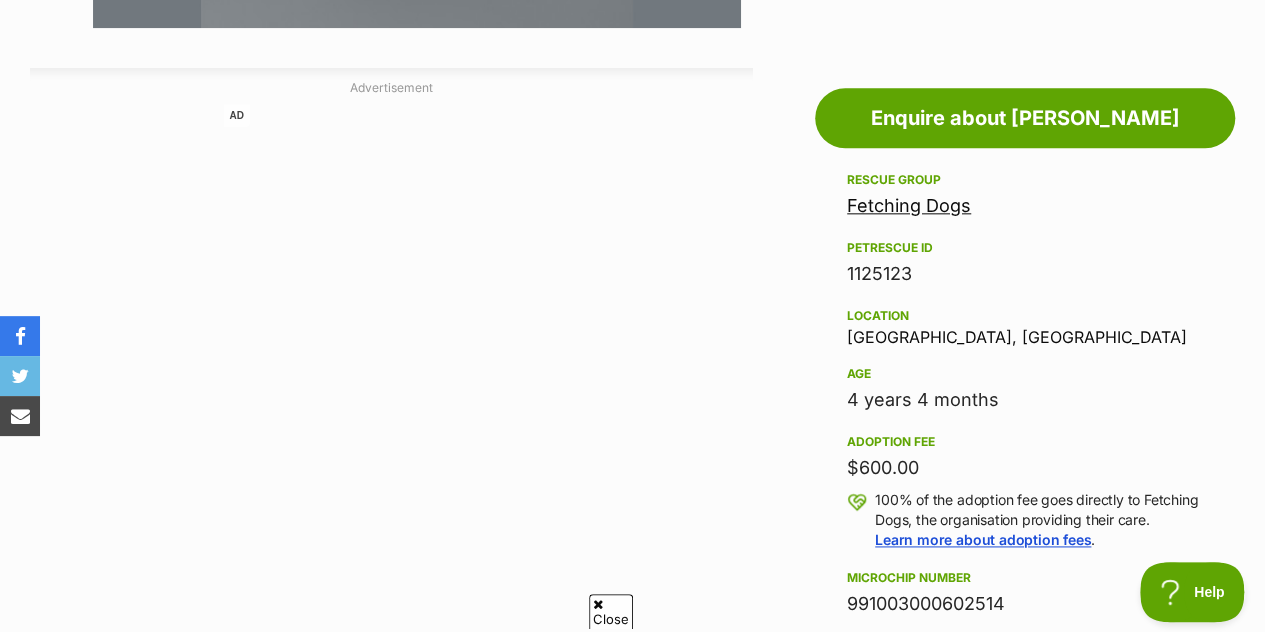 scroll, scrollTop: 1128, scrollLeft: 0, axis: vertical 